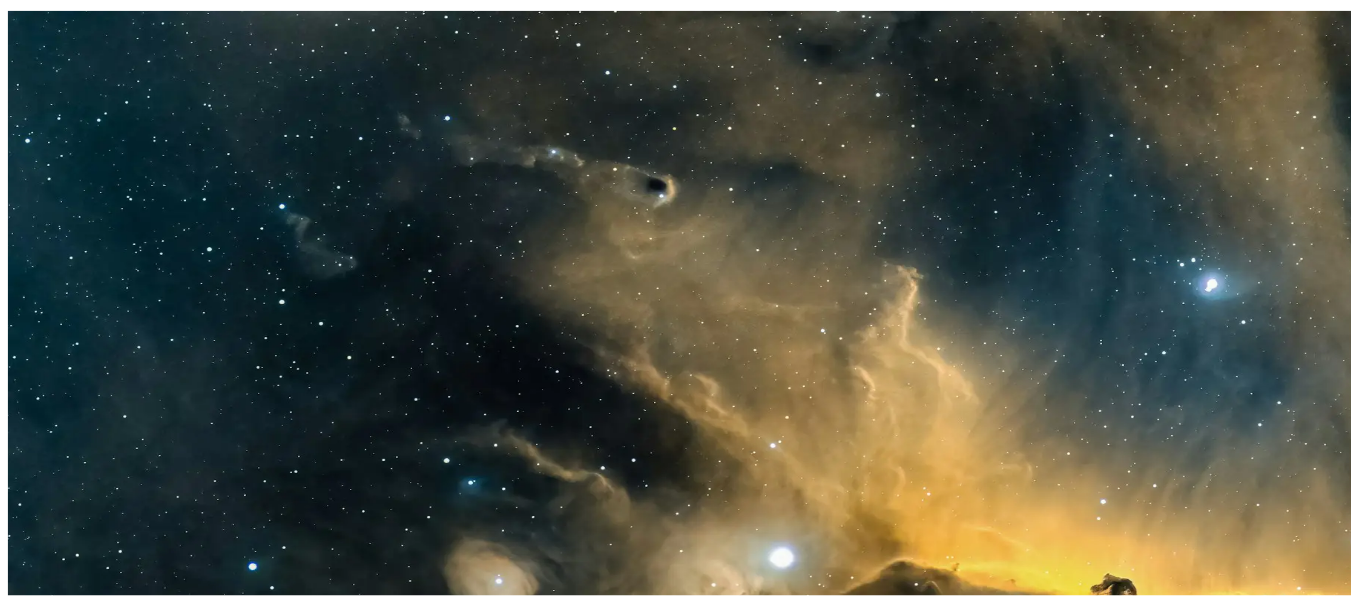 scroll, scrollTop: 0, scrollLeft: 0, axis: both 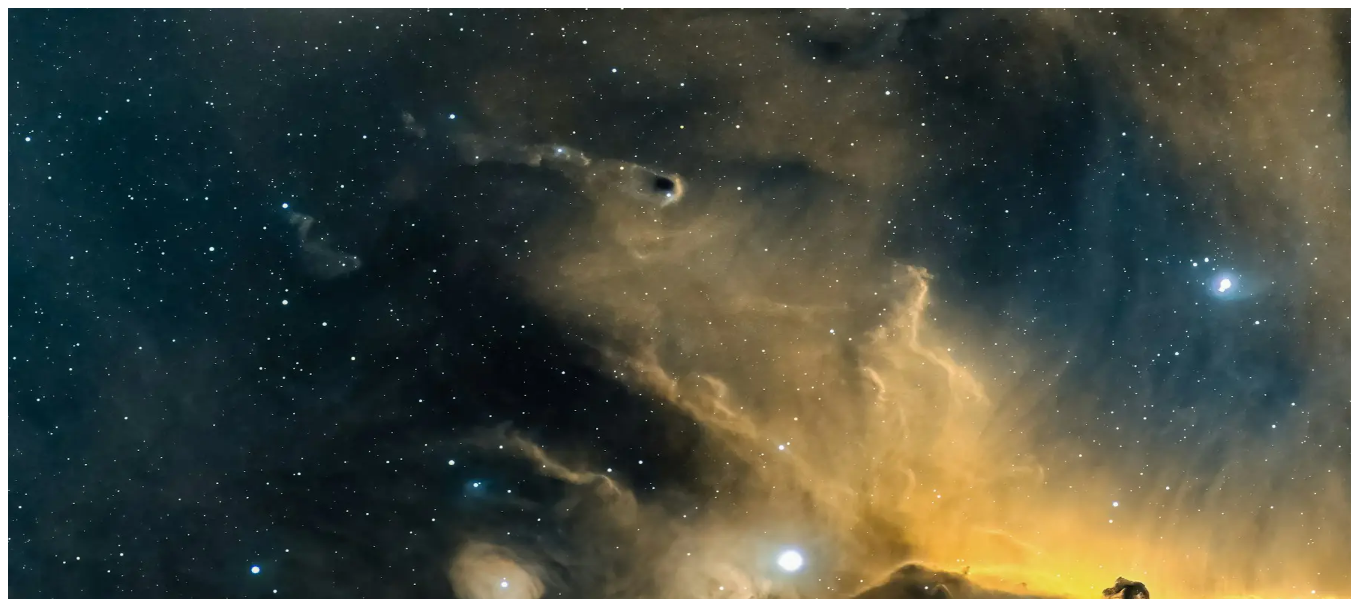 click on "Ship Name" at bounding box center [151, 1217] 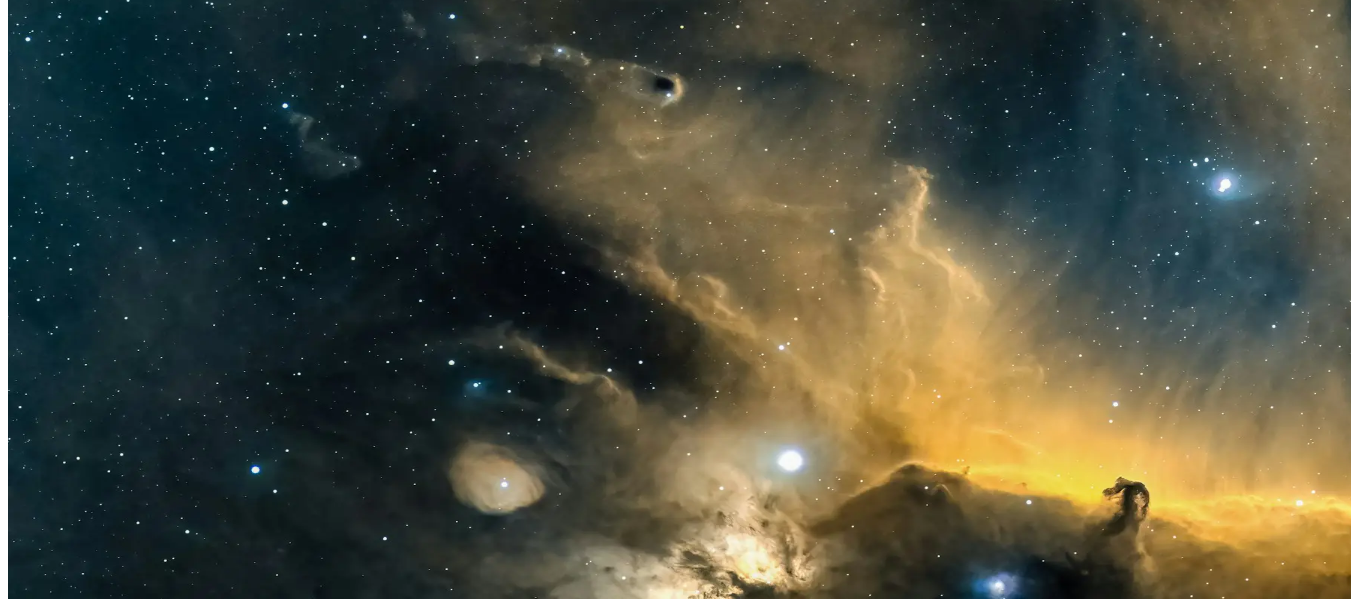 scroll, scrollTop: 179, scrollLeft: 0, axis: vertical 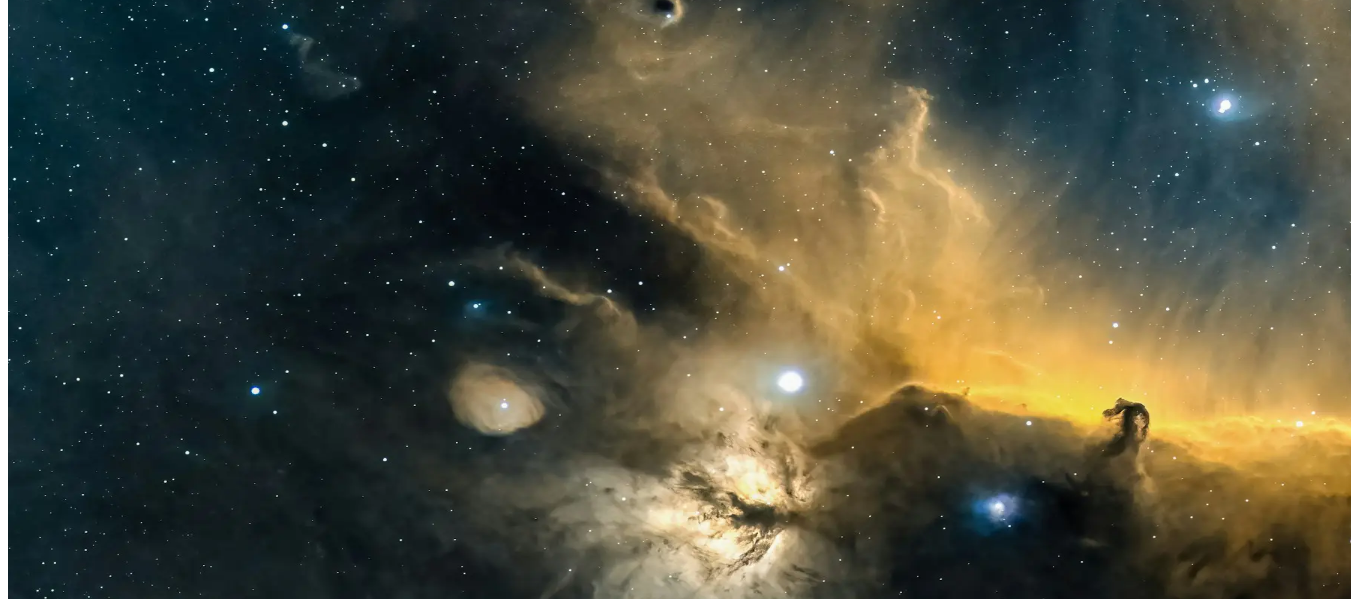 click on "Sign up" at bounding box center [38, 1179] 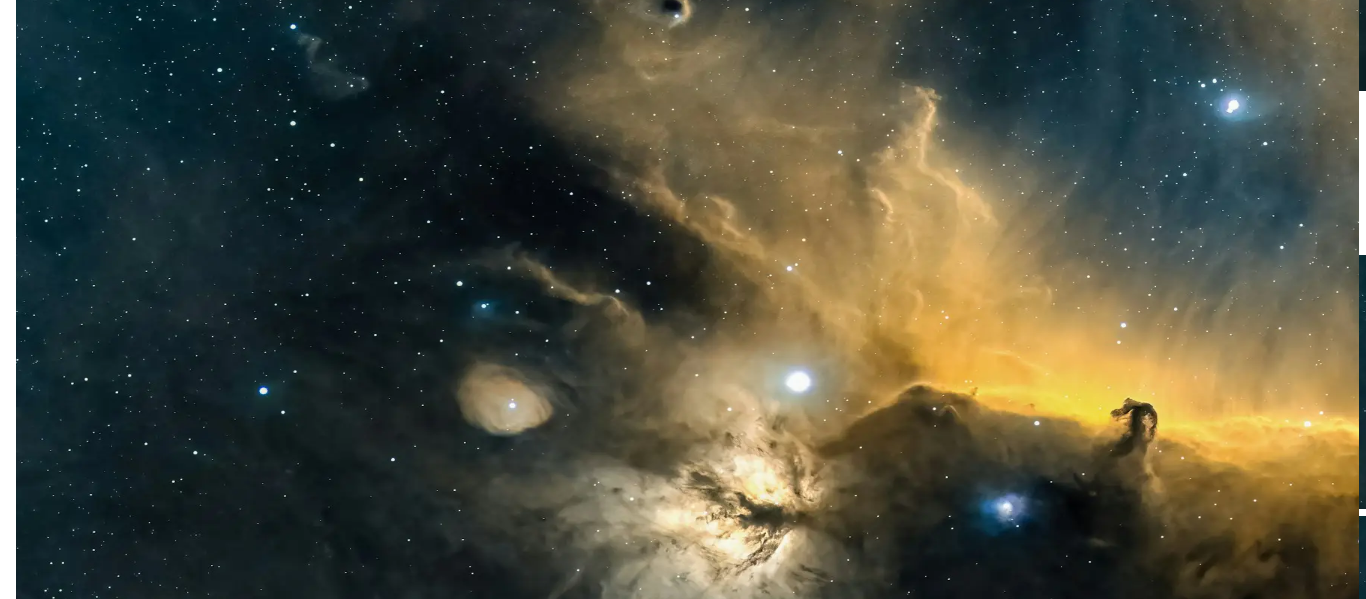 scroll, scrollTop: 0, scrollLeft: 0, axis: both 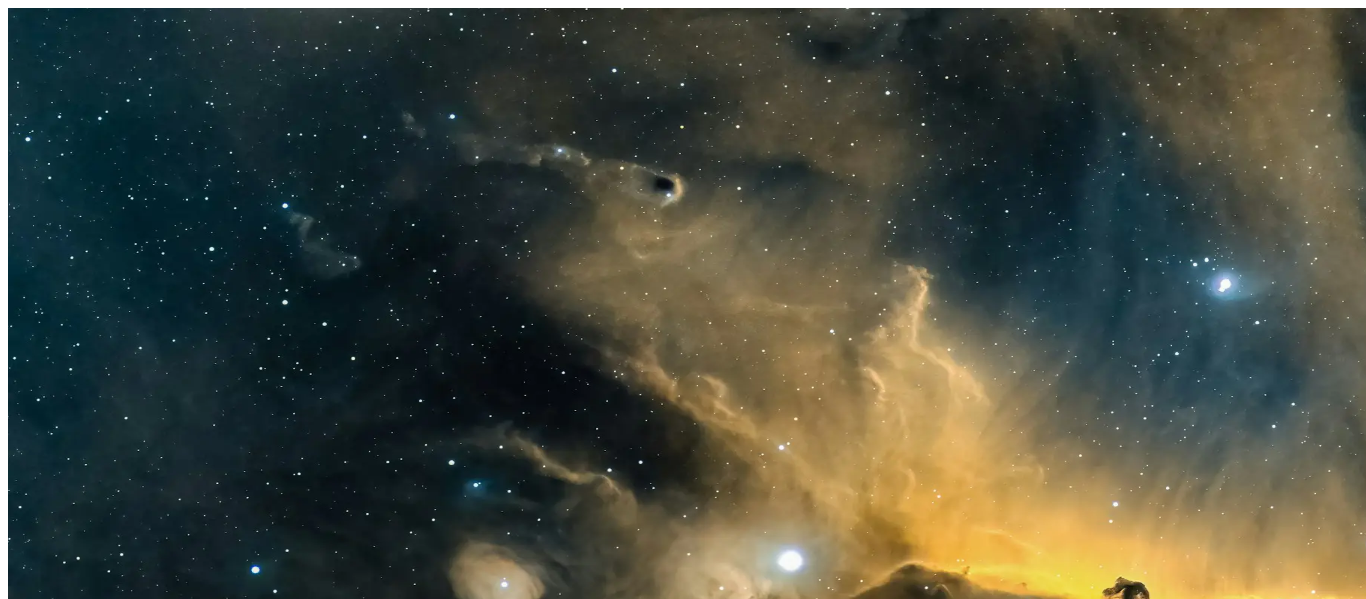 click at bounding box center (31, 3600) 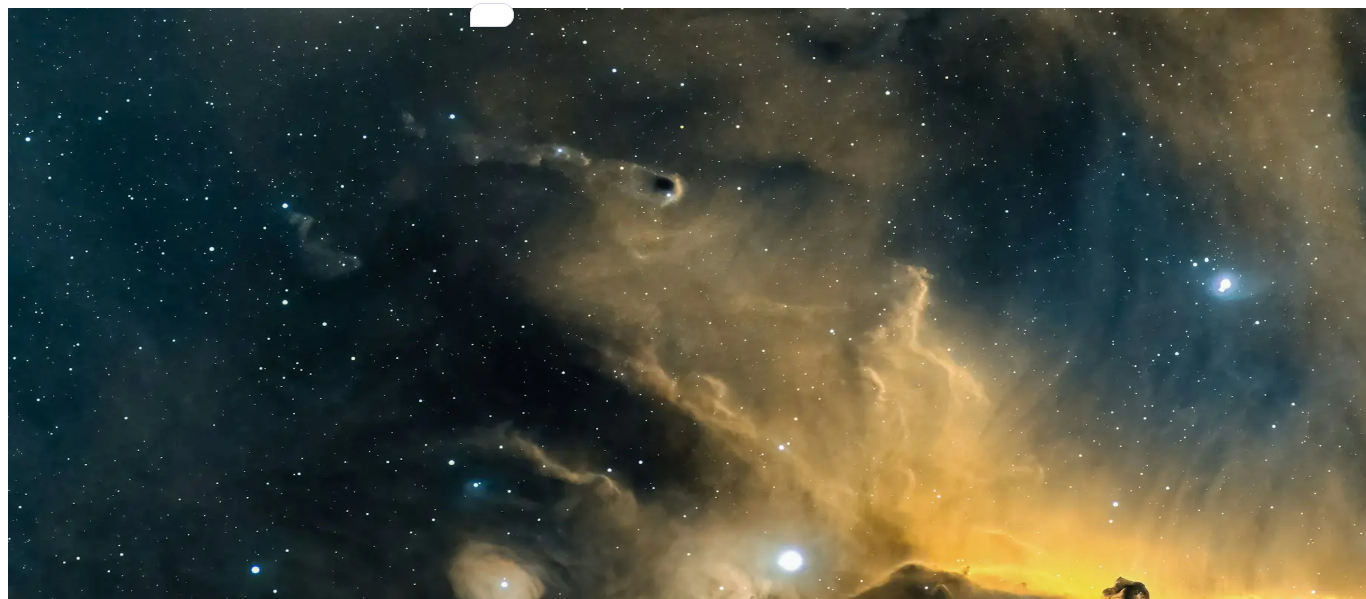 click at bounding box center [683, 3643] 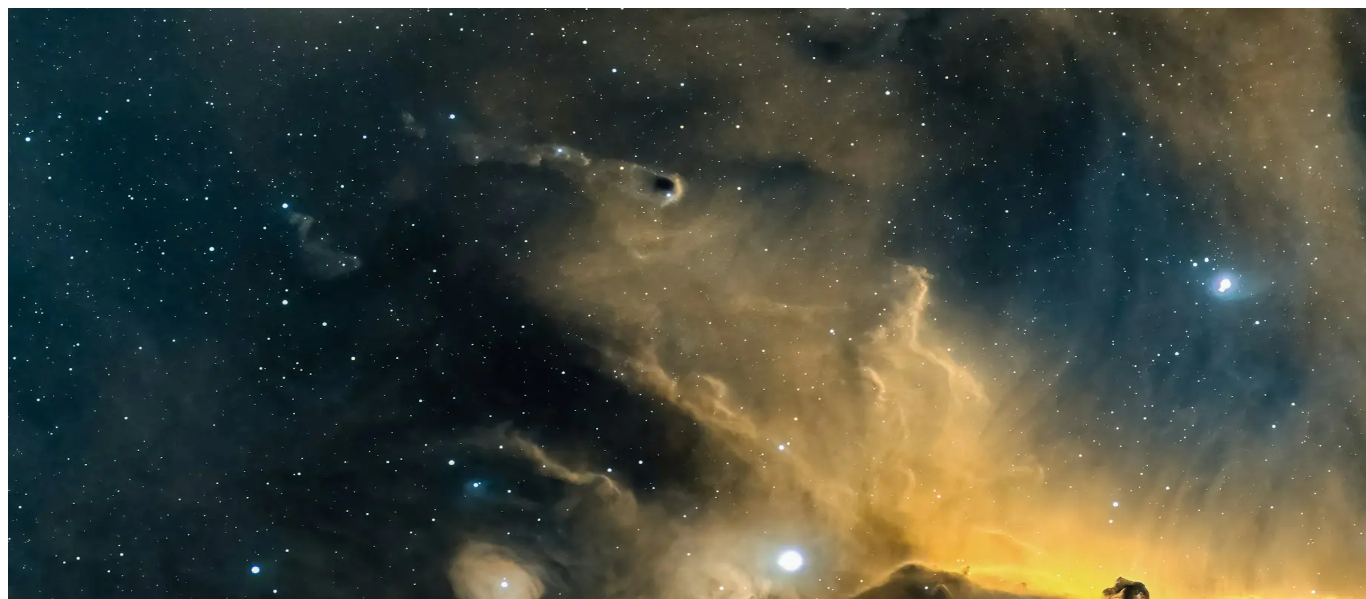 click at bounding box center (968, 2130) 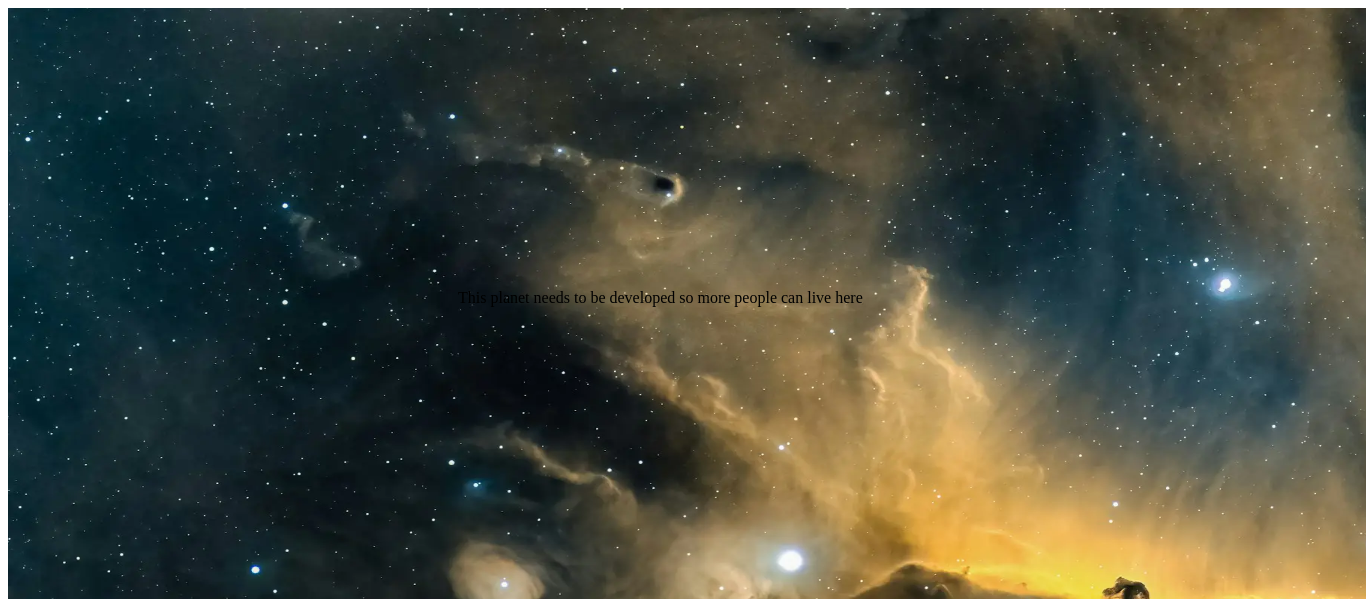 scroll, scrollTop: 400, scrollLeft: 0, axis: vertical 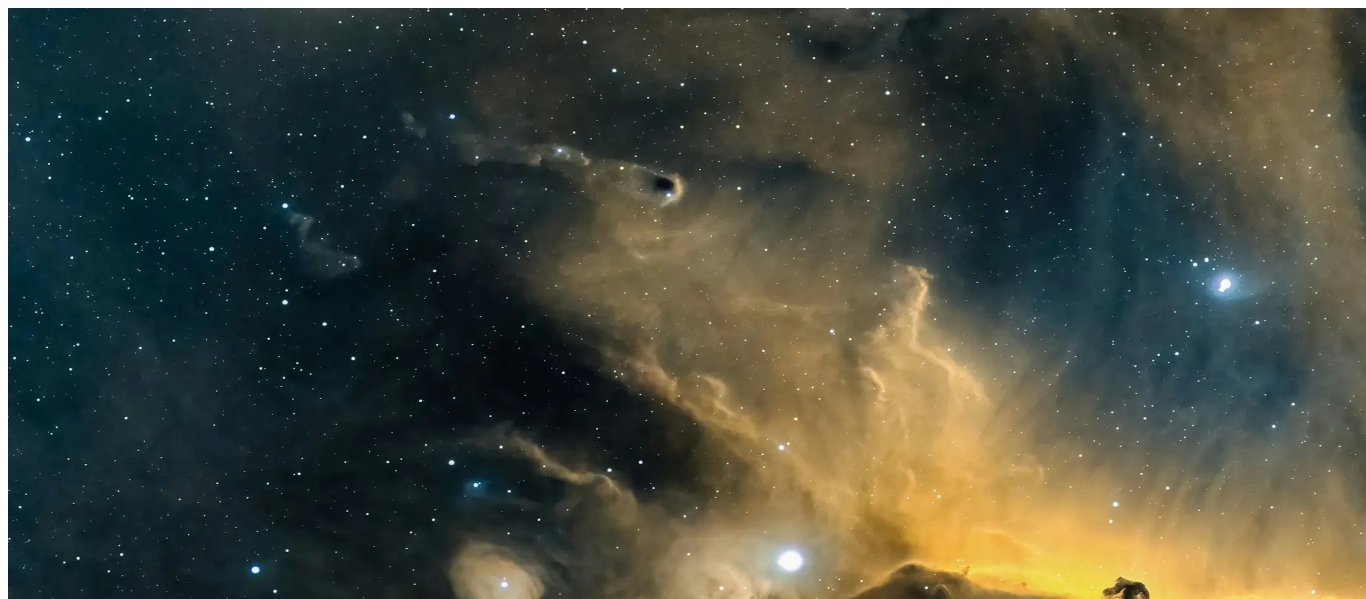 click on "Recruit   Engineer" at bounding box center (65, 4241) 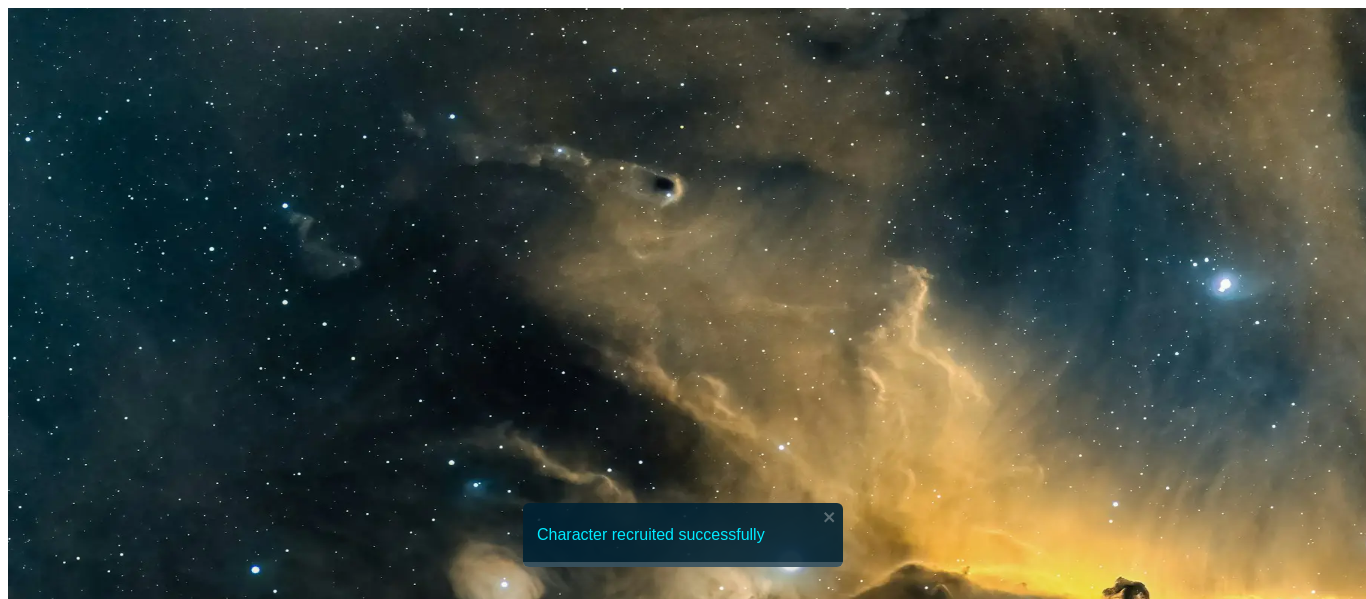 scroll, scrollTop: 400, scrollLeft: 0, axis: vertical 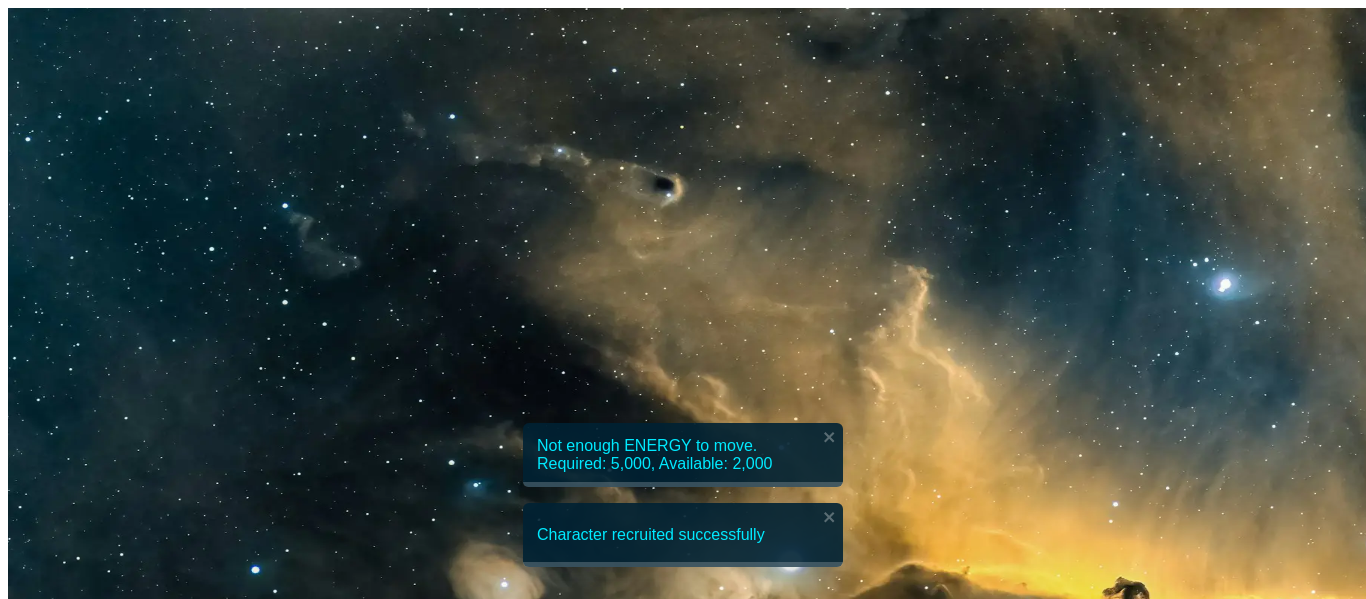 click at bounding box center [920, 1882] 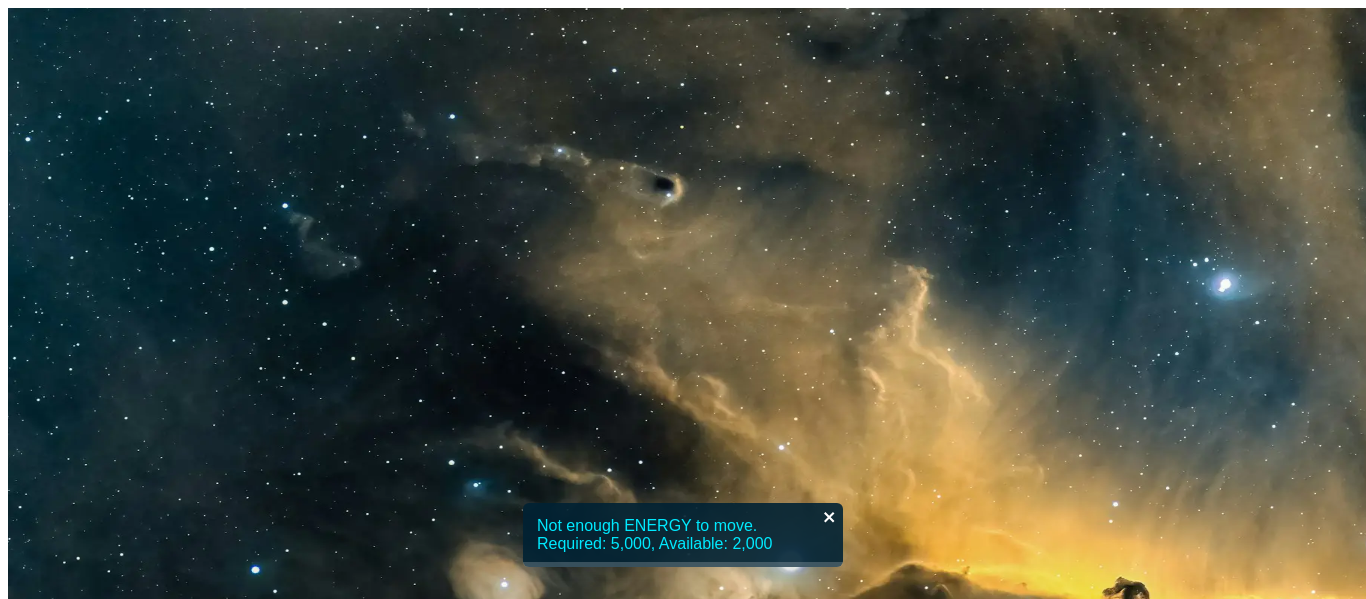click at bounding box center (830, 517) 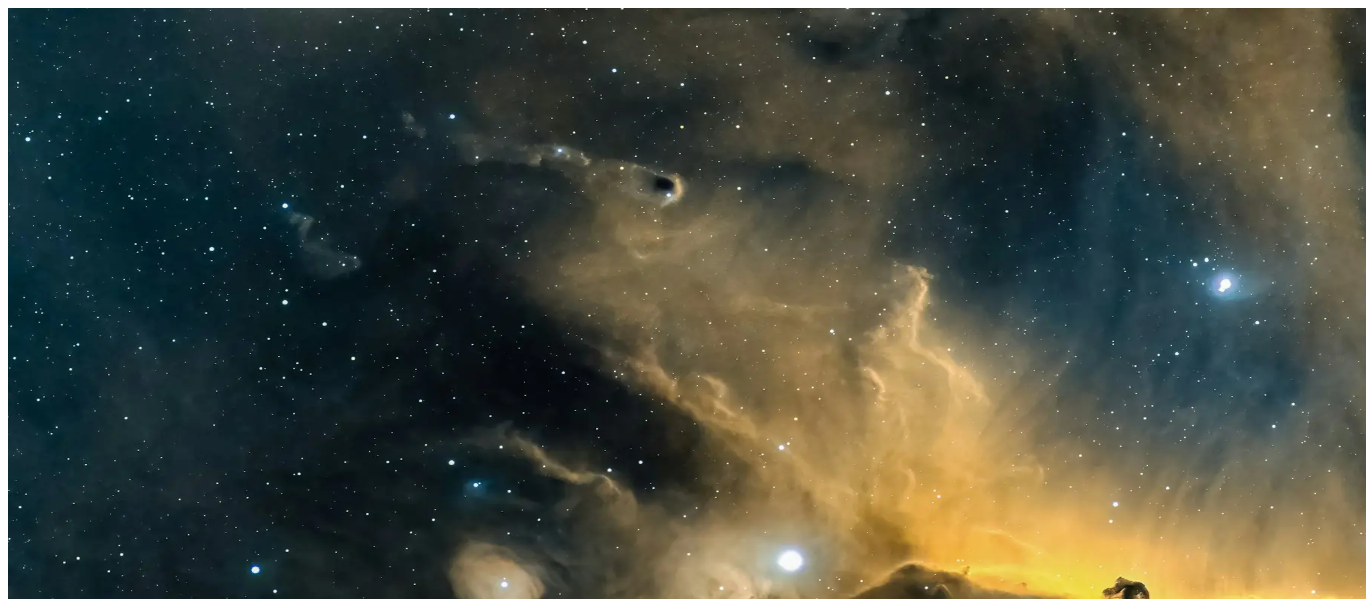 click at bounding box center (492, 1965) 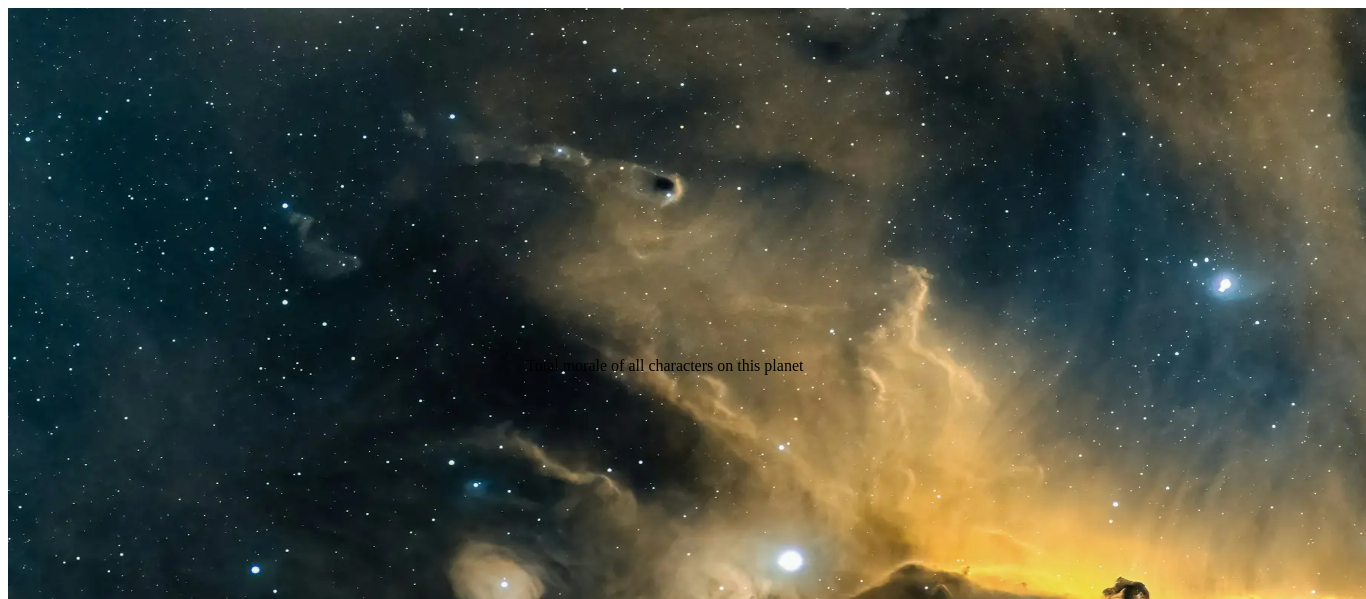 scroll, scrollTop: 500, scrollLeft: 0, axis: vertical 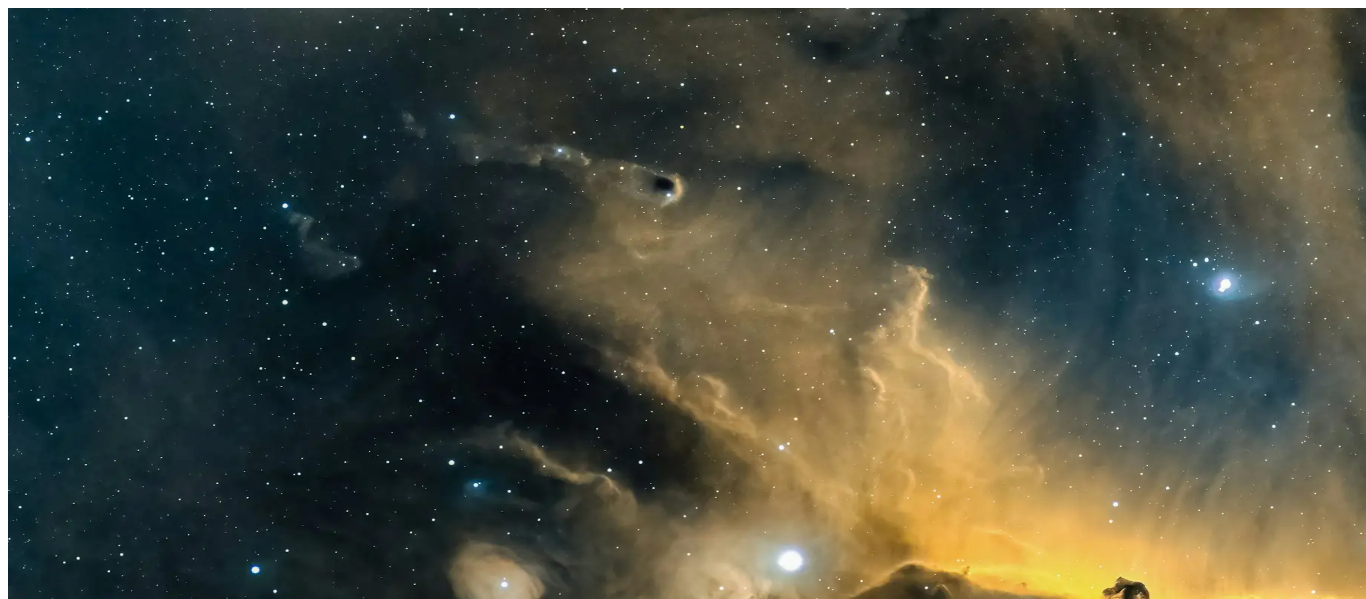 click on "Physics Guild" at bounding box center (178, 4223) 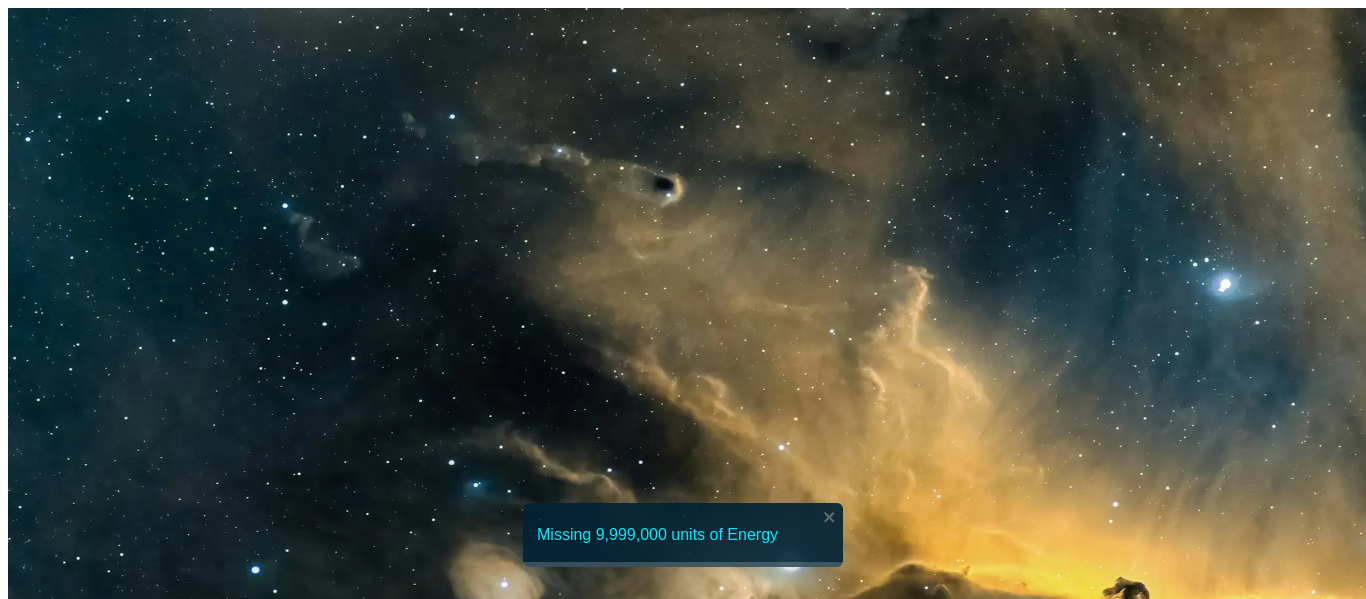 scroll, scrollTop: 600, scrollLeft: 0, axis: vertical 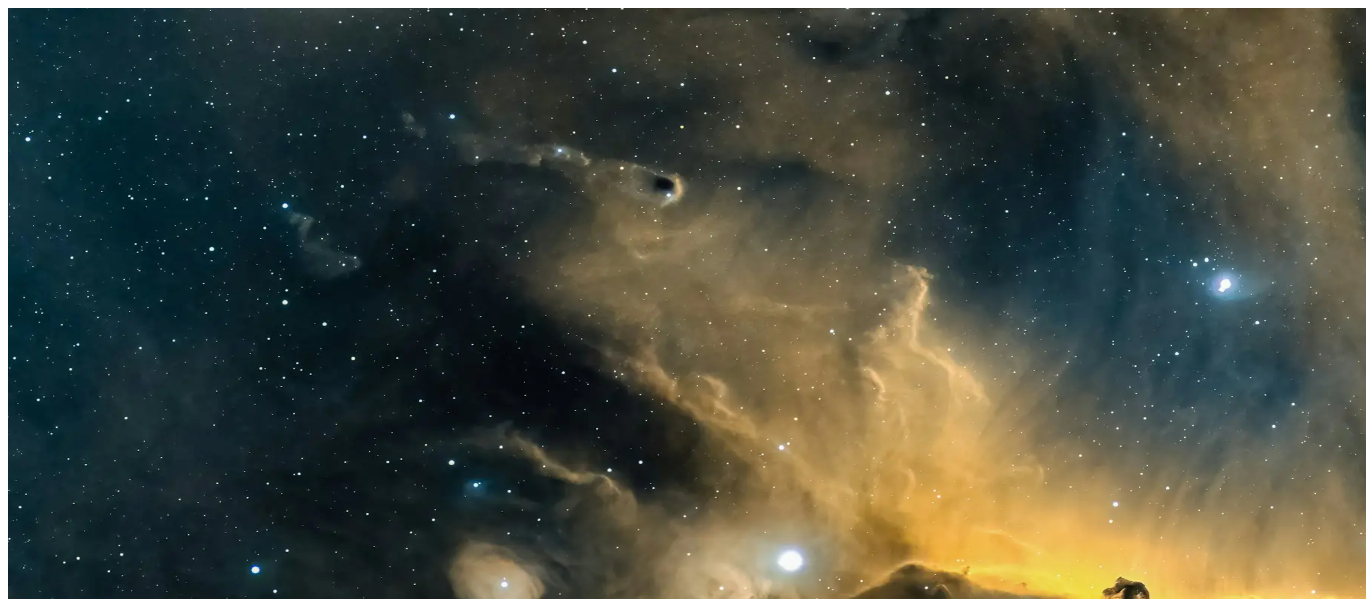 click at bounding box center [683, 3636] 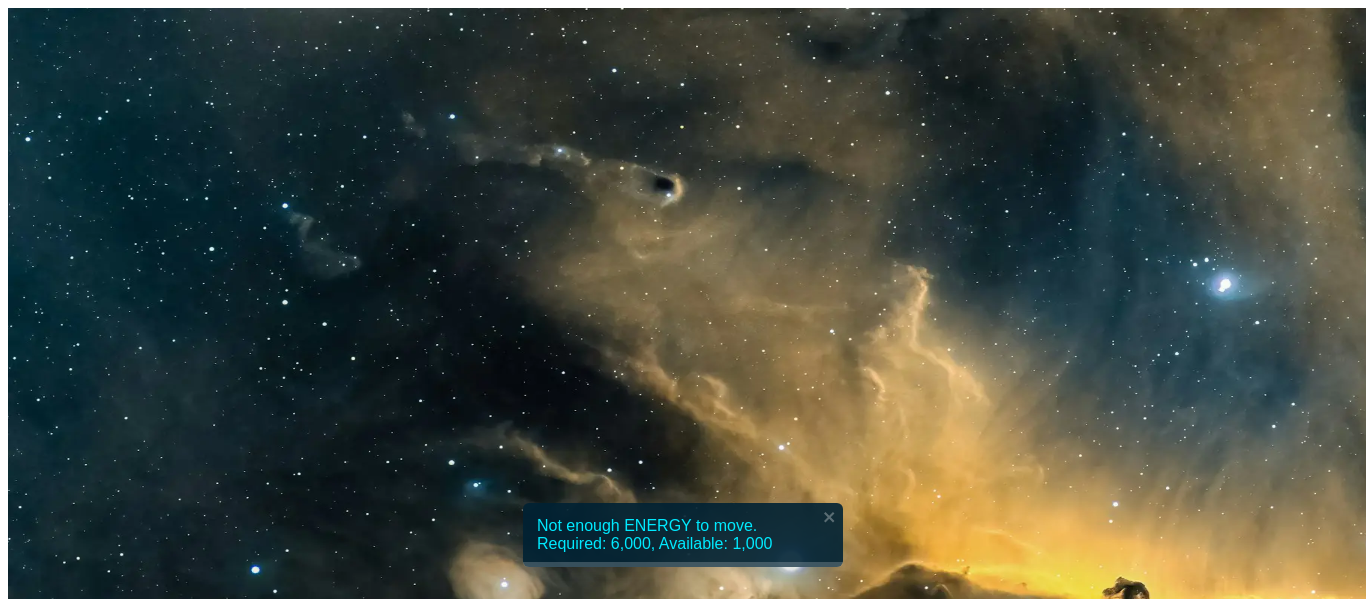 click at bounding box center [539, 1552] 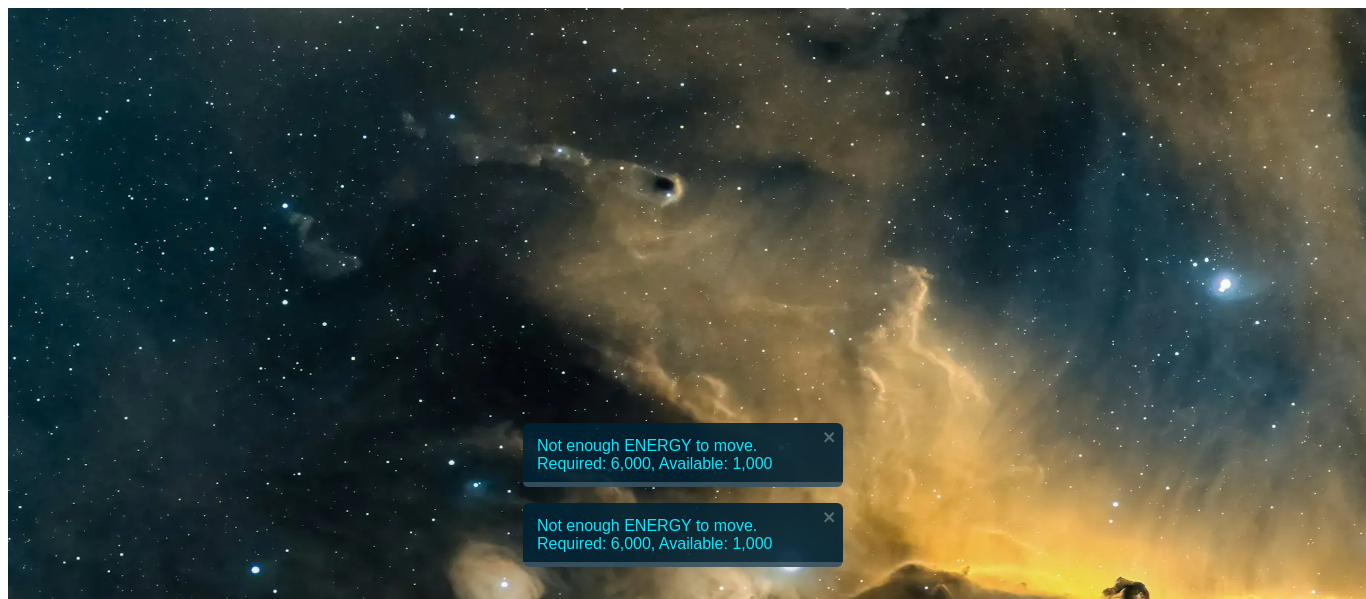 click at bounding box center [921, 1882] 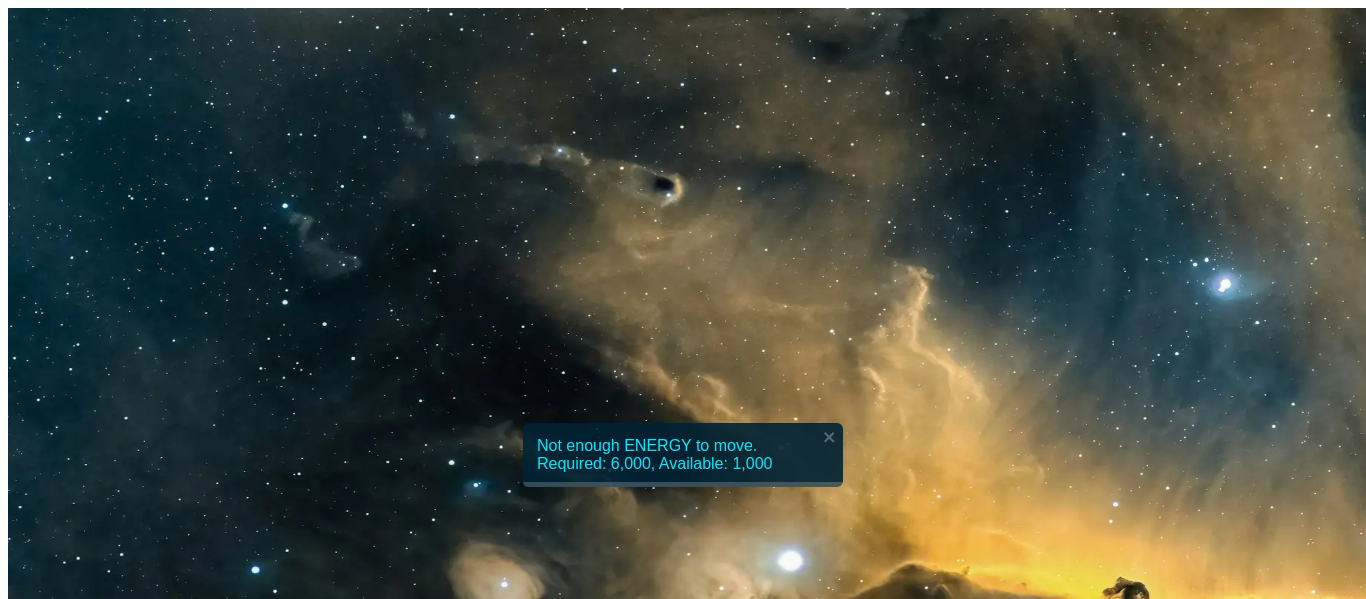 click at bounding box center (683, 3636) 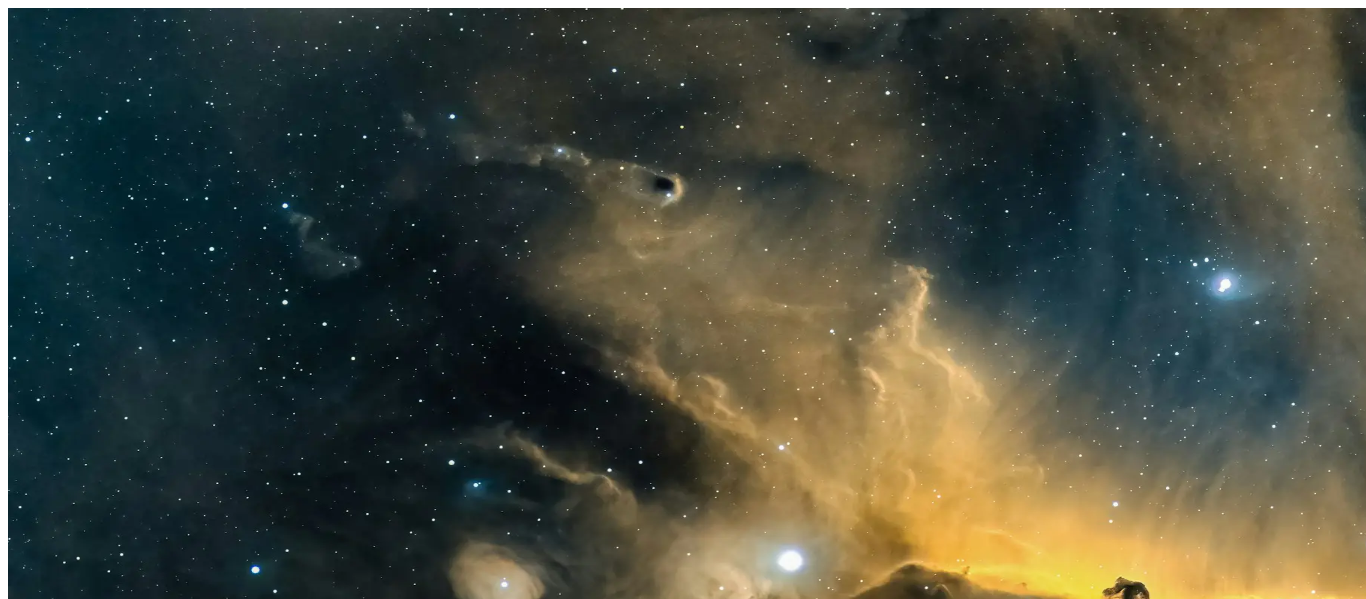 click at bounding box center [31, 3600] 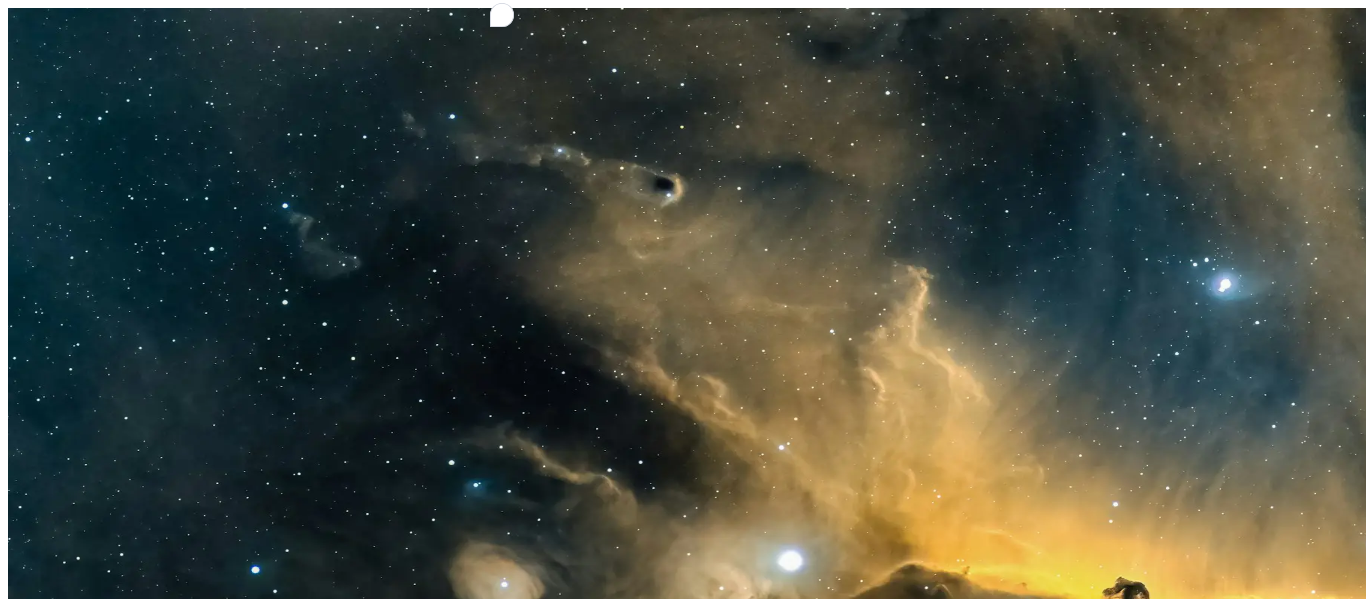 scroll, scrollTop: 100, scrollLeft: 0, axis: vertical 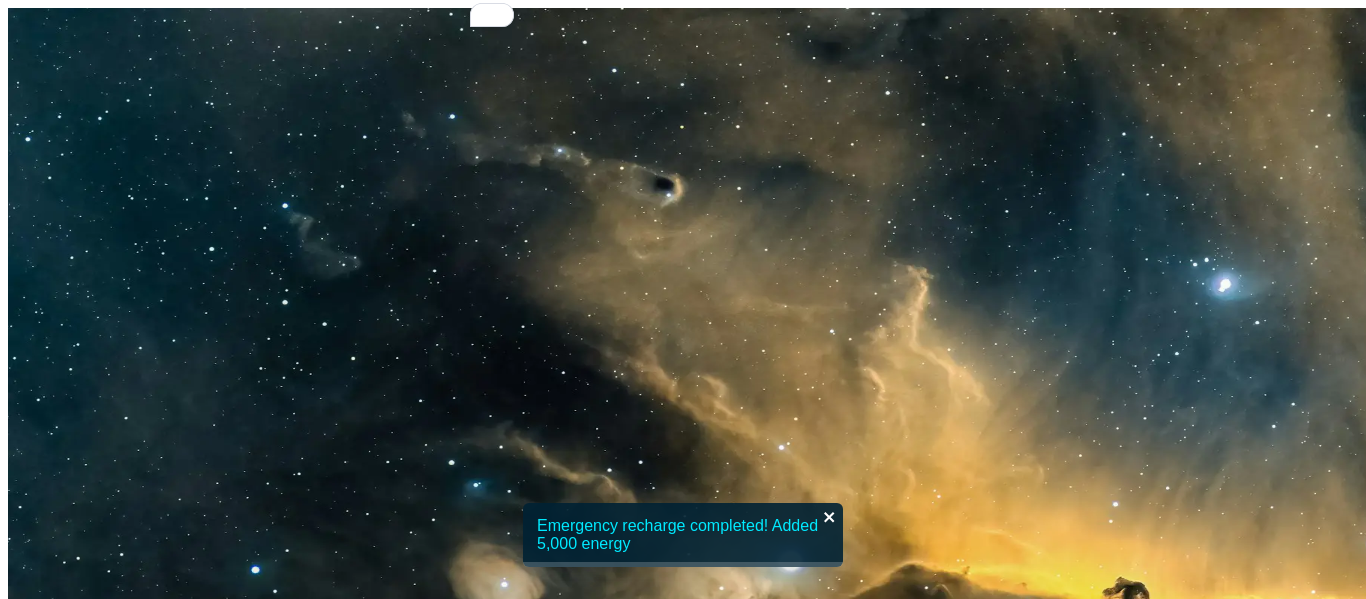click at bounding box center (829, 517) 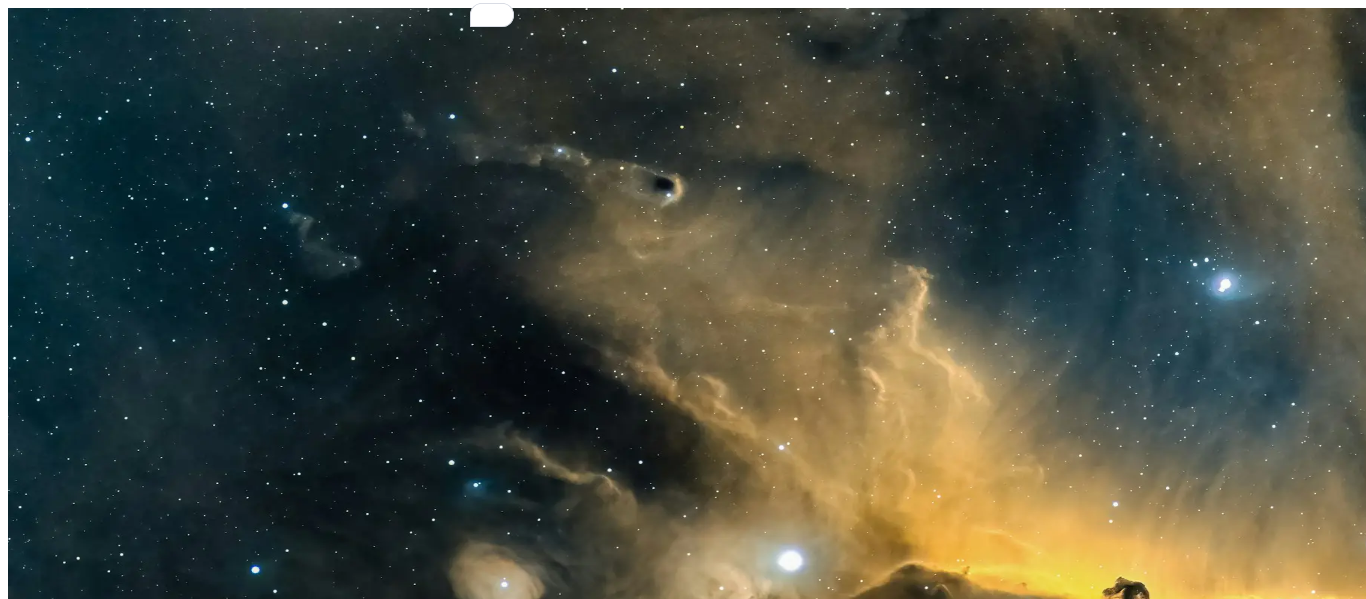 scroll, scrollTop: 0, scrollLeft: 0, axis: both 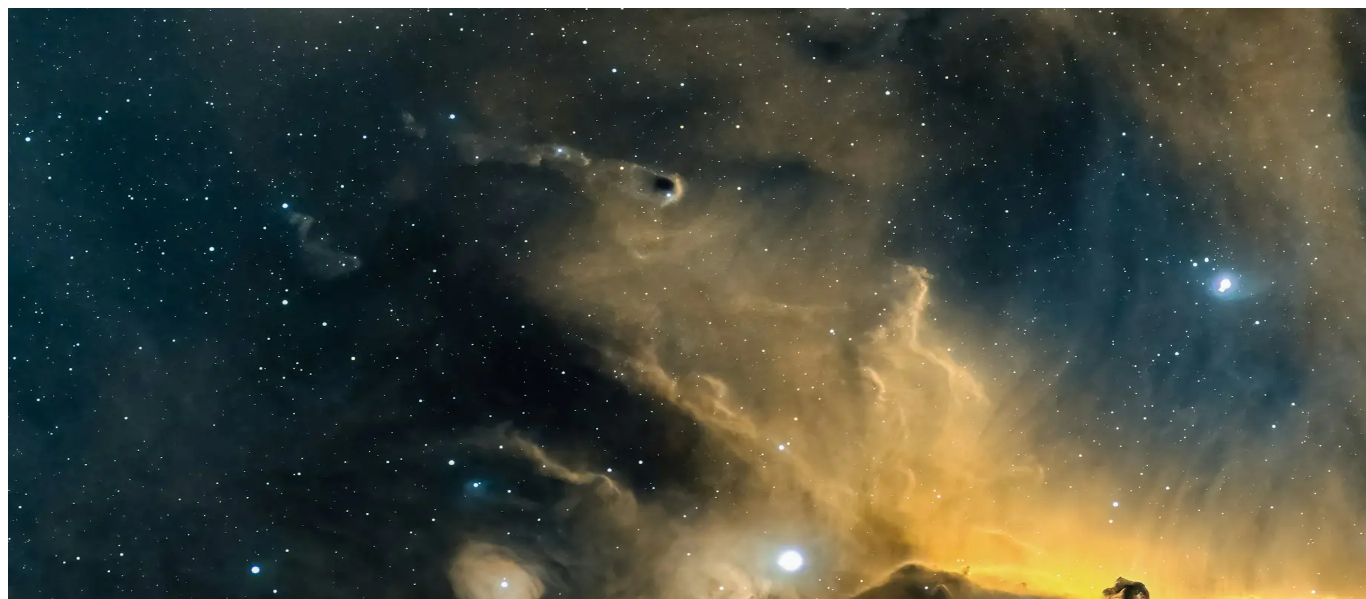click at bounding box center (539, 1552) 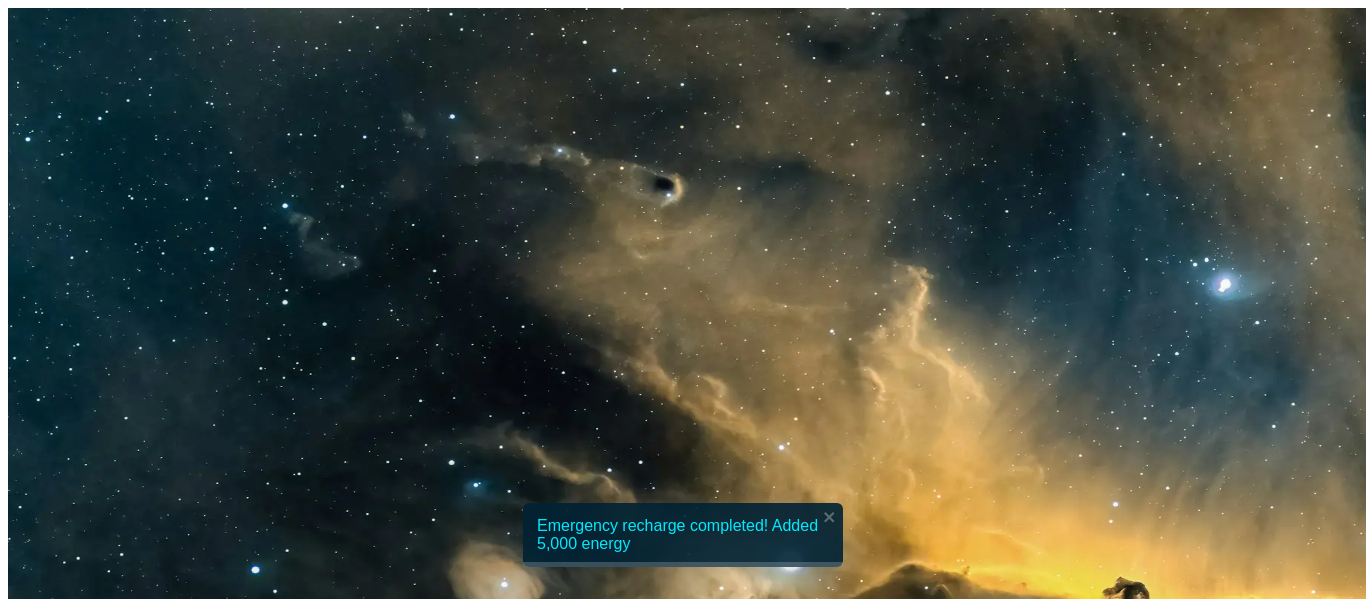 click on "Start Emergency Recharge (1 min)" at bounding box center [119, 4007] 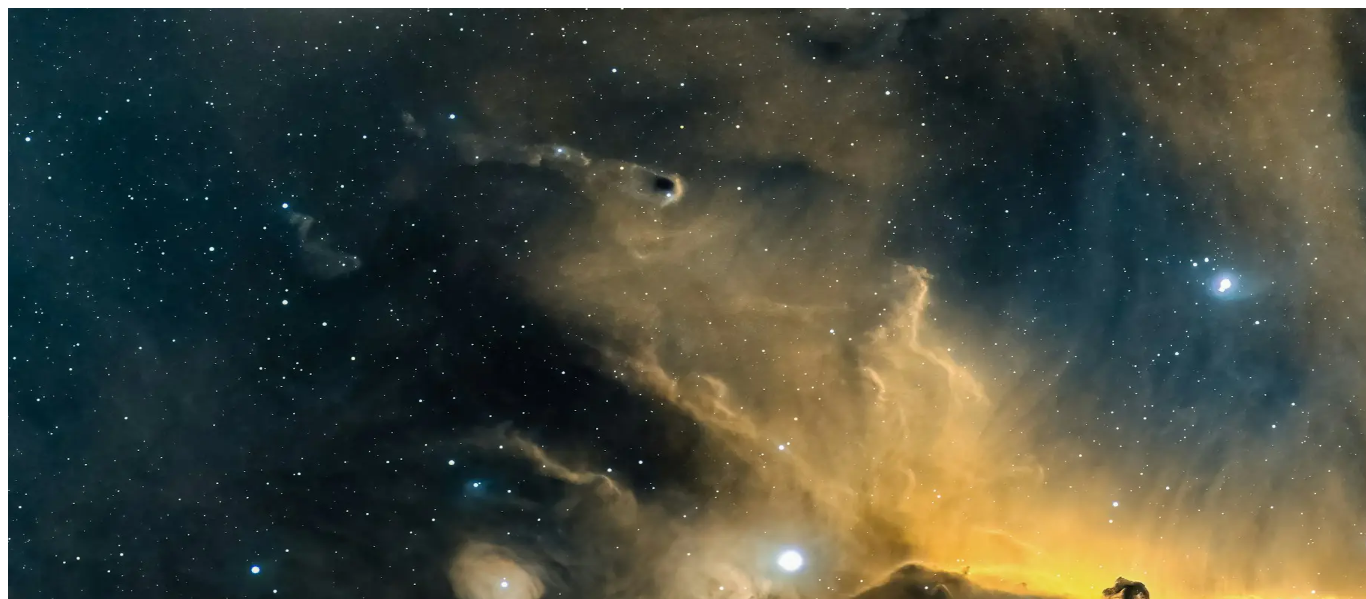 scroll, scrollTop: 700, scrollLeft: 0, axis: vertical 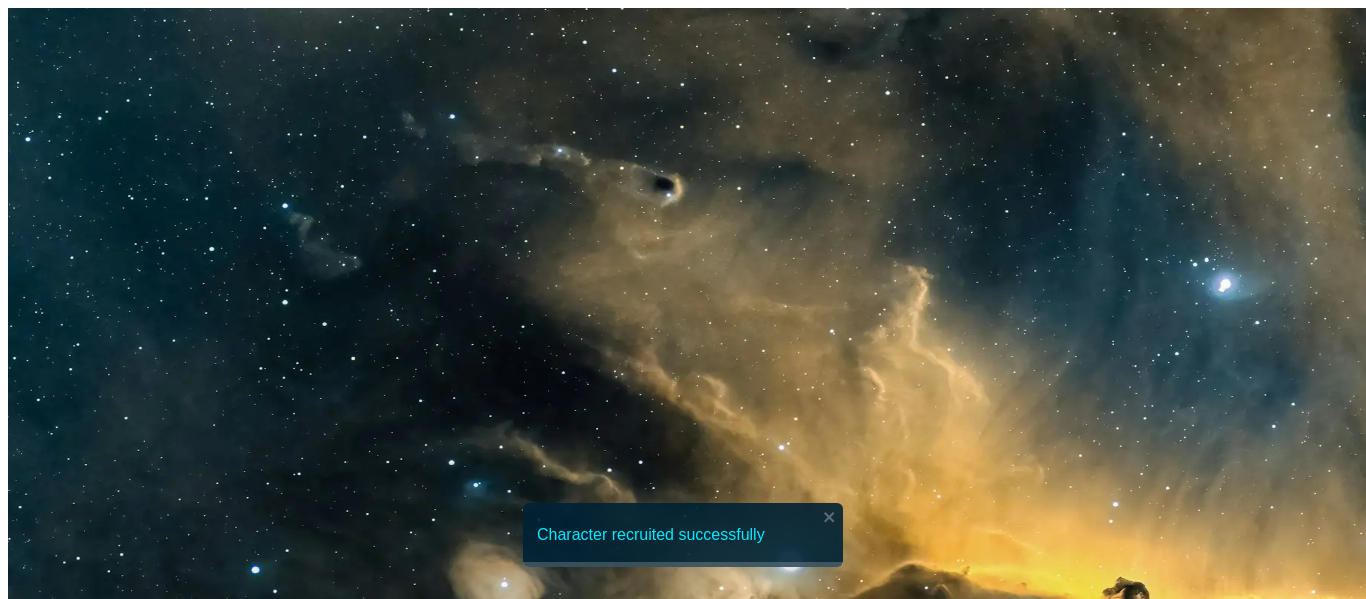 click on "Recruit" at bounding box center [37, 4182] 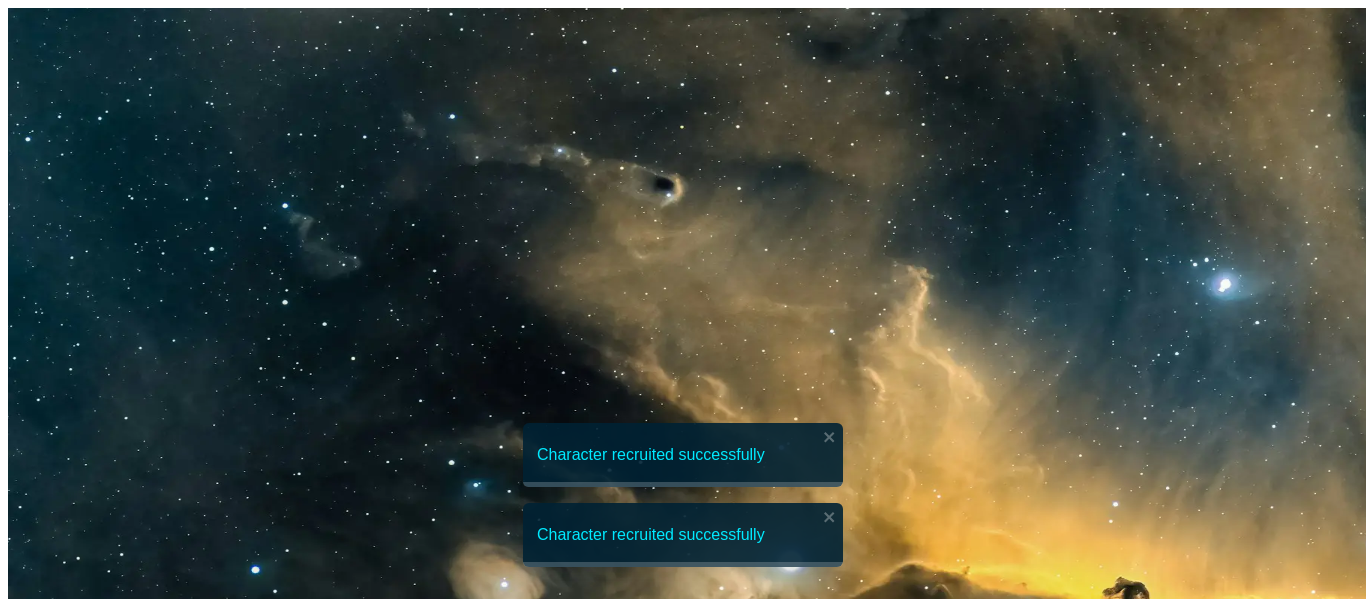 scroll, scrollTop: 389, scrollLeft: 0, axis: vertical 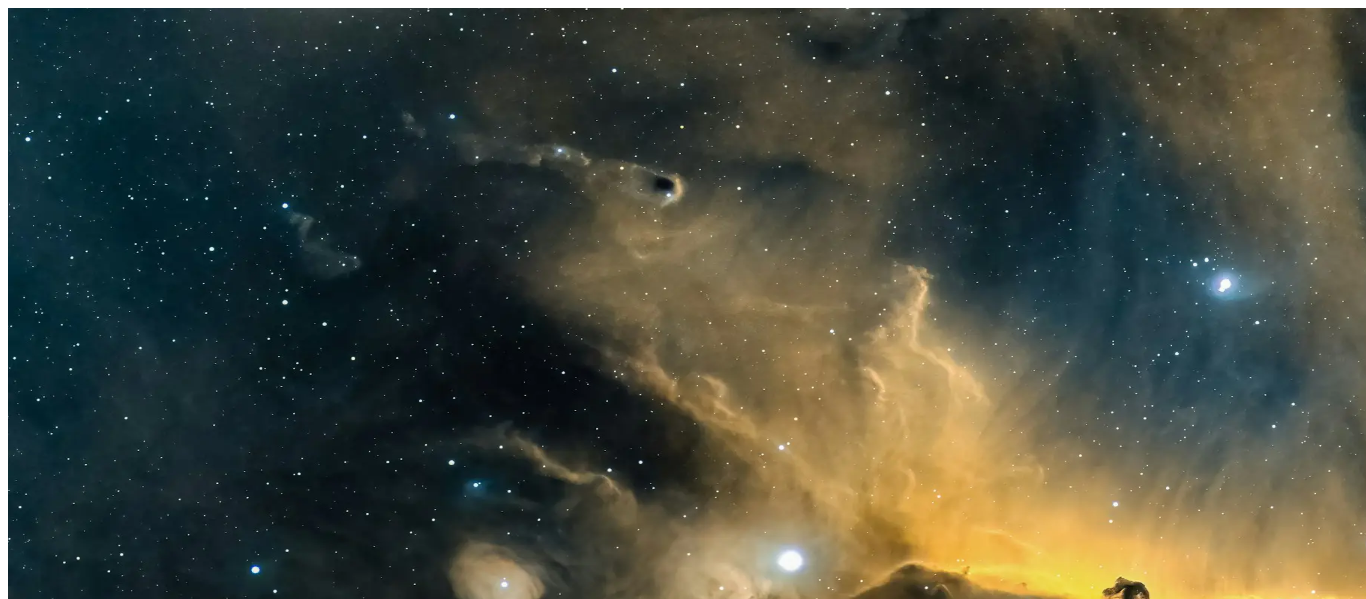 click at bounding box center [683, 3621] 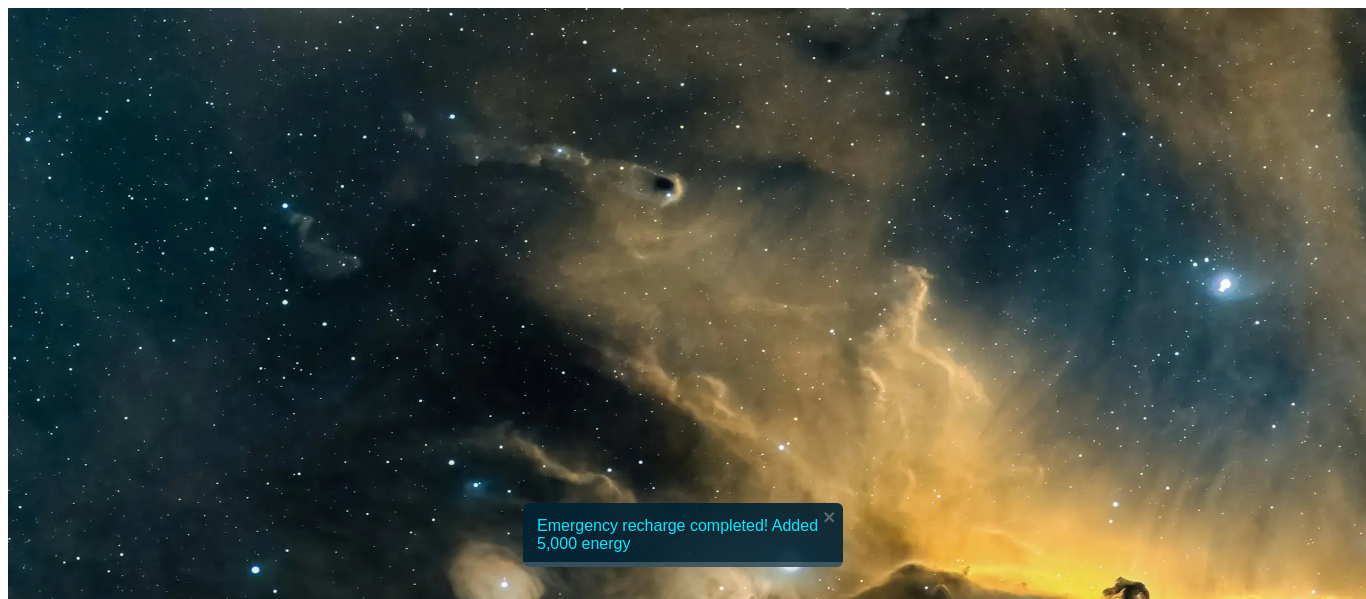 click at bounding box center (491, 1965) 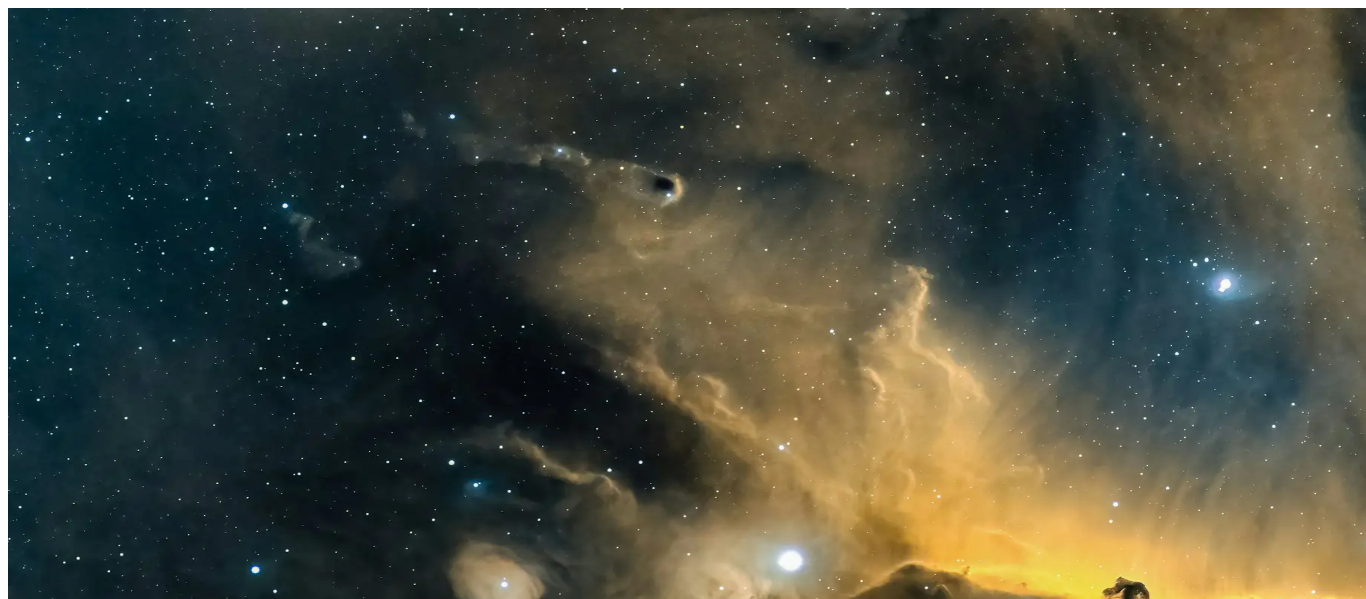 click at bounding box center [492, 1965] 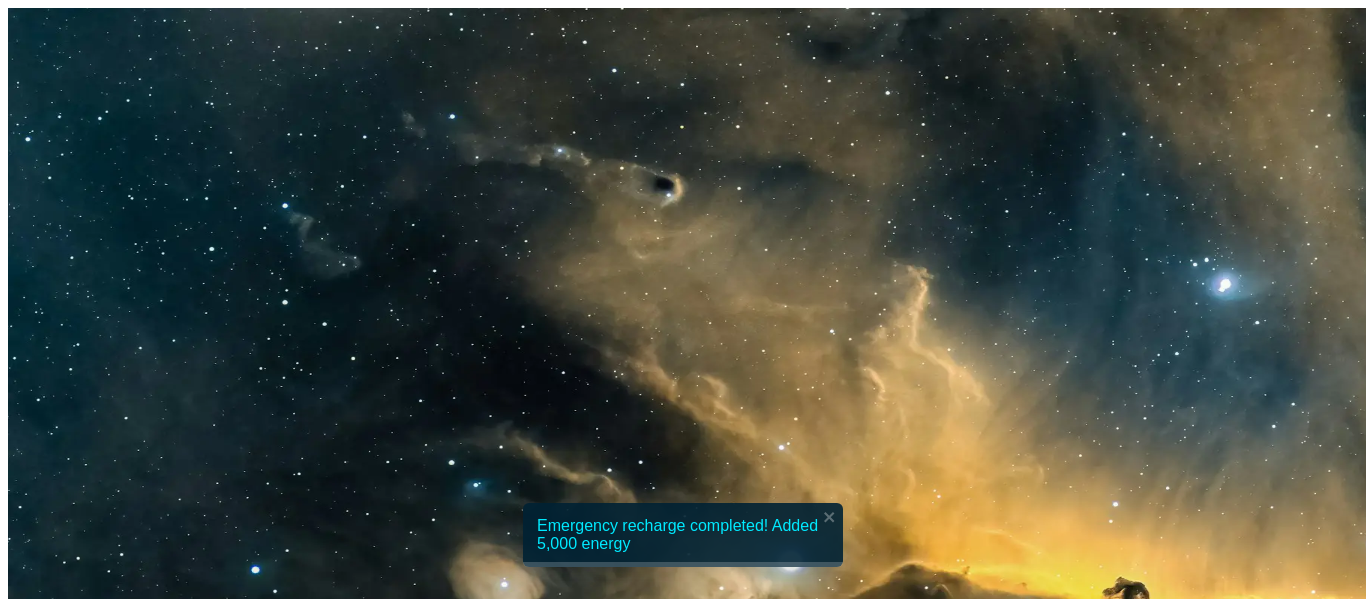 scroll, scrollTop: 500, scrollLeft: 0, axis: vertical 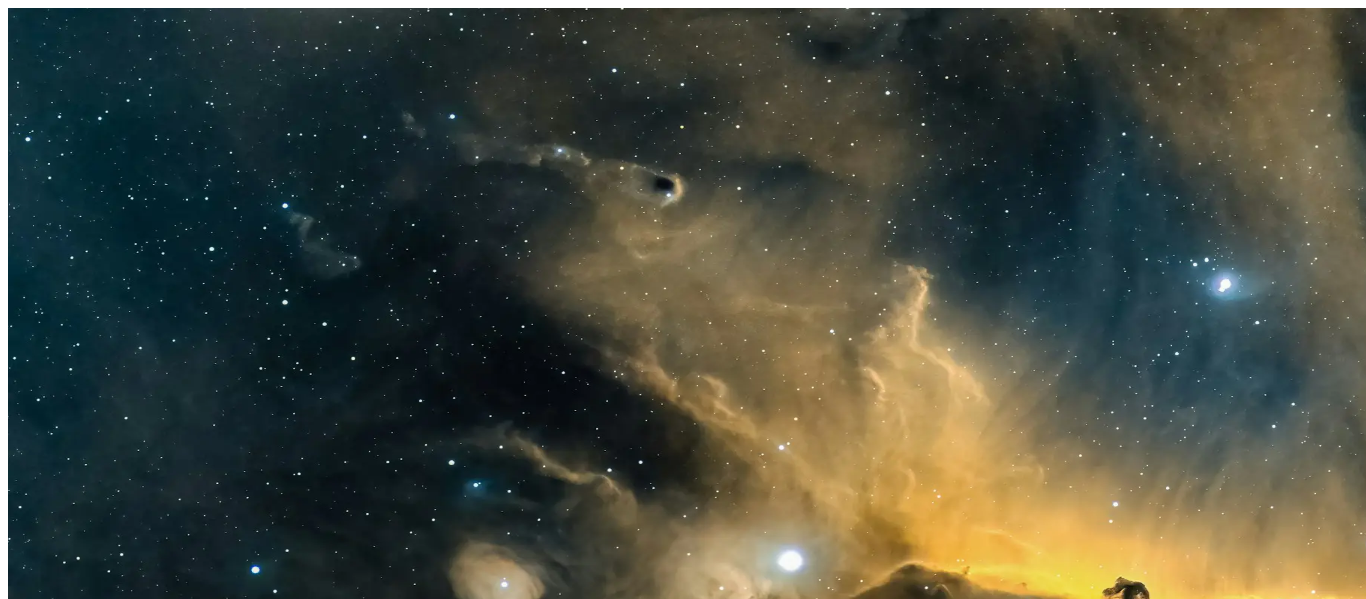 click at bounding box center (491, 1965) 